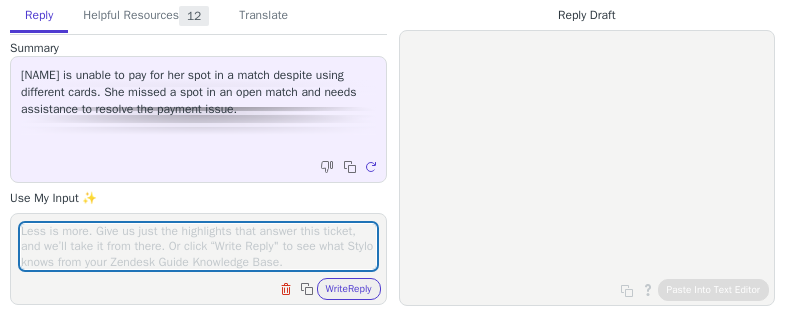 scroll, scrollTop: 0, scrollLeft: 0, axis: both 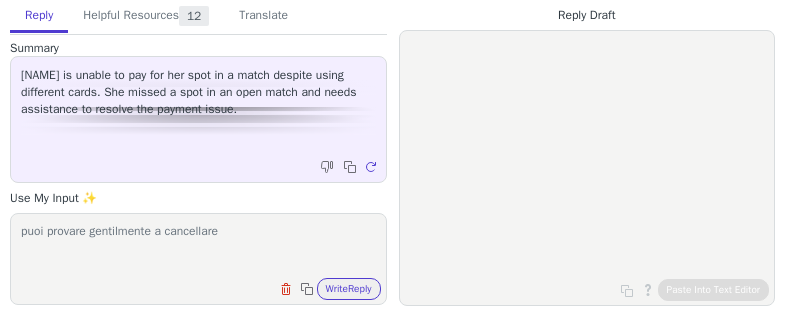click on "puoi provare gentilmente a cancellare" at bounding box center [198, 246] 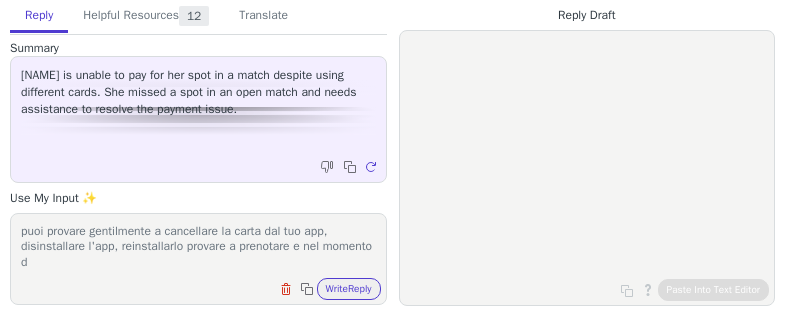 scroll, scrollTop: 1, scrollLeft: 0, axis: vertical 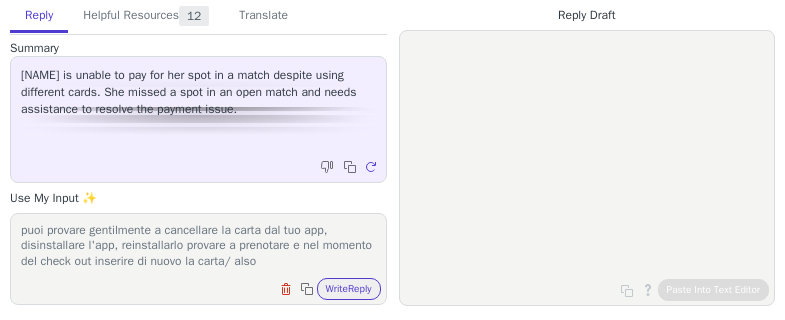 paste on "Contacting your bank to verify there are no restrictions on your card" 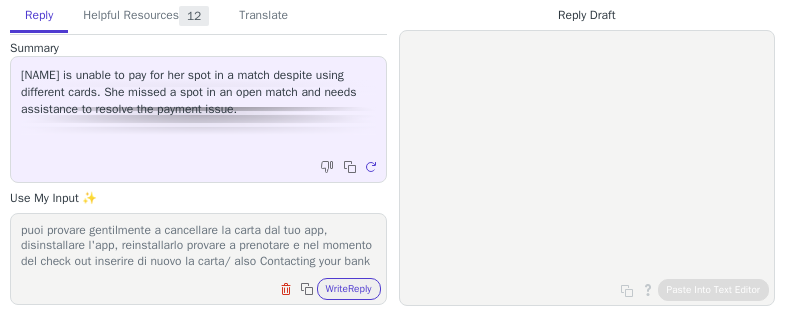 scroll, scrollTop: 32, scrollLeft: 0, axis: vertical 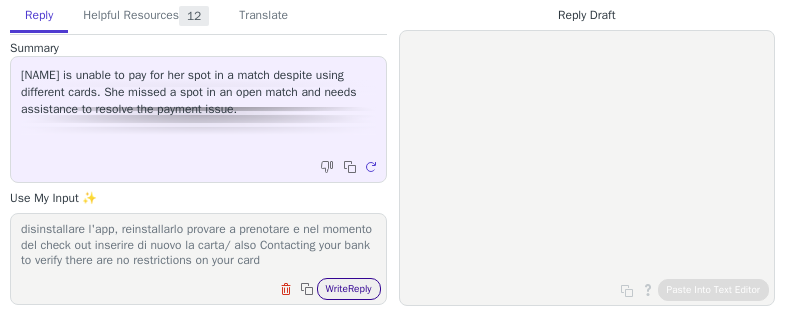 type on "puoi provare gentilmente a cancellare la carta dal tuo app, disinstallare l'app, reinstallarlo provare a prenotare e nel momento del check out inserire di nuovo la carta/ also Contacting your bank to verify there are no restrictions on your card" 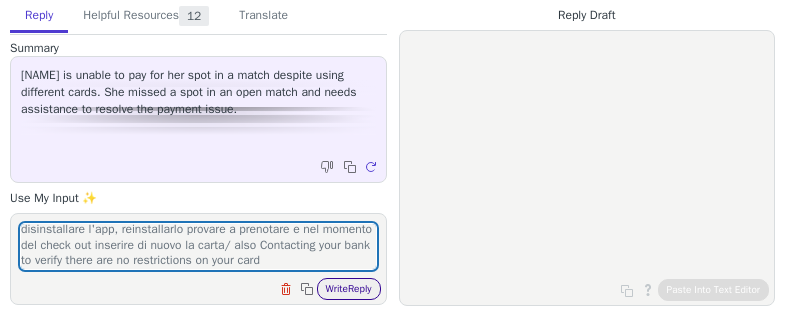 click on "Write  Reply" at bounding box center [349, 289] 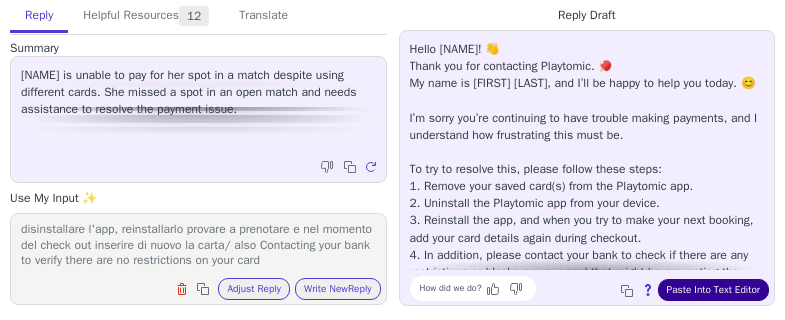 click on "Paste Into Text Editor" at bounding box center (713, 290) 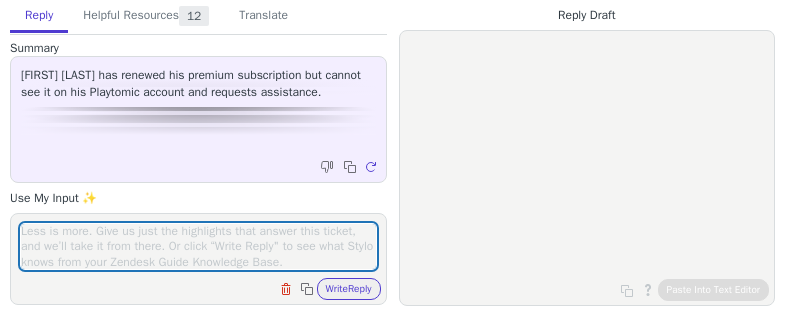 scroll, scrollTop: 0, scrollLeft: 0, axis: both 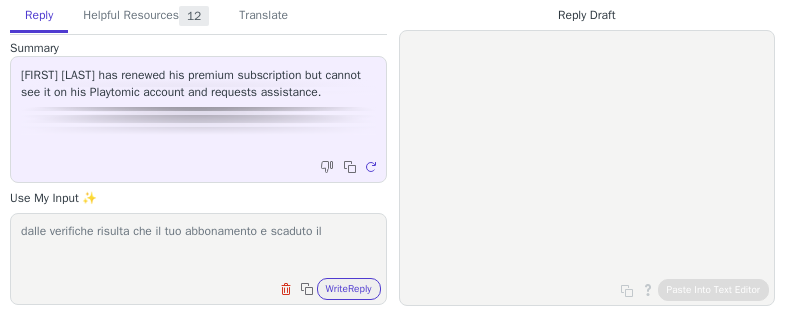 paste on "[DATE]" 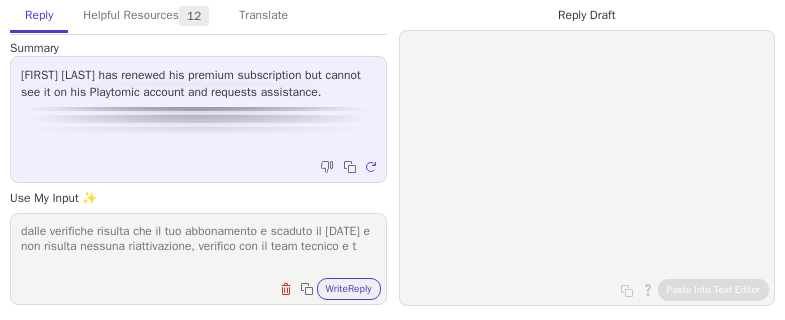scroll, scrollTop: 1, scrollLeft: 0, axis: vertical 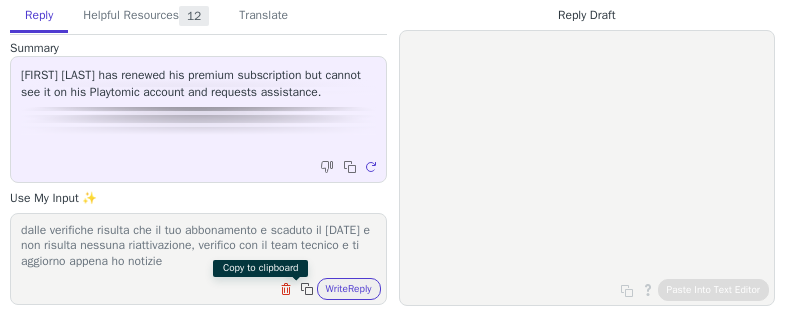 type on "dalle verifiche risulta che il tuo abbonamento e scaduto il [DATE] e non risulta nessuna riattivazione, verifico con il team tecnico e ti aggiorno appena ho notizie" 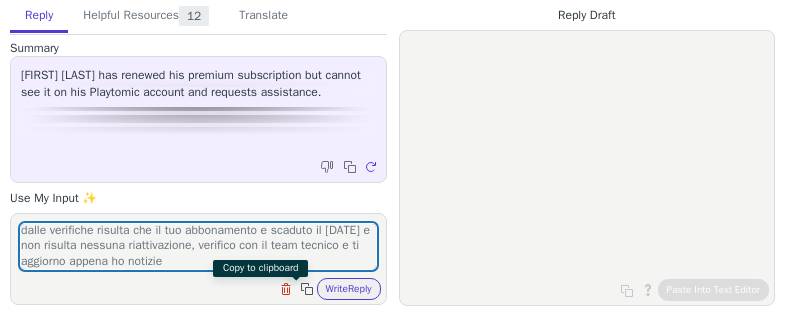 click at bounding box center (309, 291) 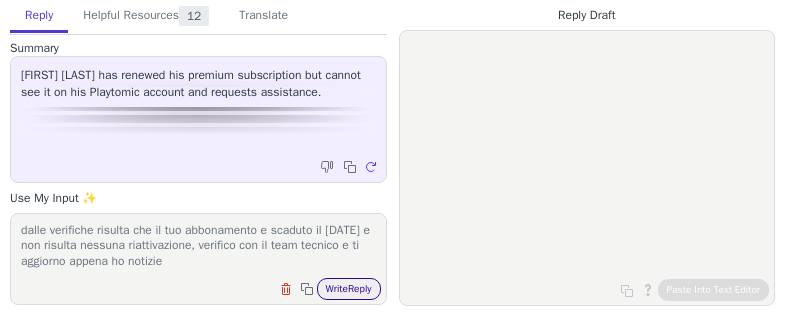 click on "Write  Reply" at bounding box center (349, 289) 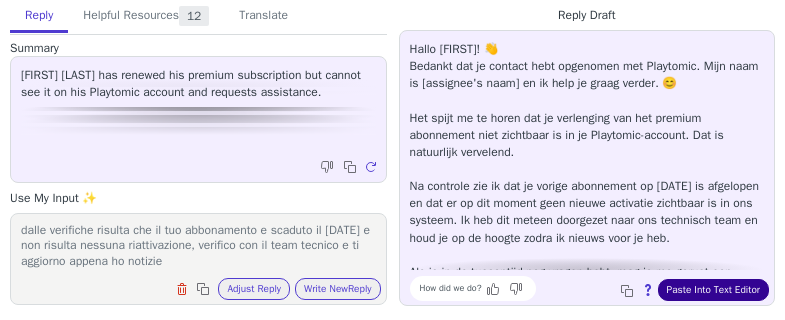 click on "Paste Into Text Editor" at bounding box center (713, 290) 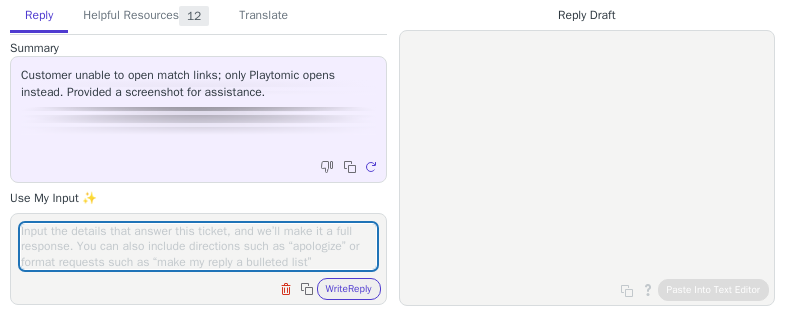 scroll, scrollTop: 0, scrollLeft: 0, axis: both 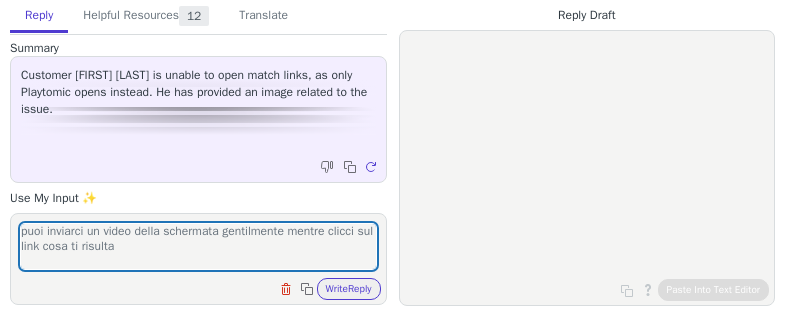 click on "puoi inviarci un video della schermata gentilmente mentre clicci sul link cosa ti risulta" at bounding box center [198, 246] 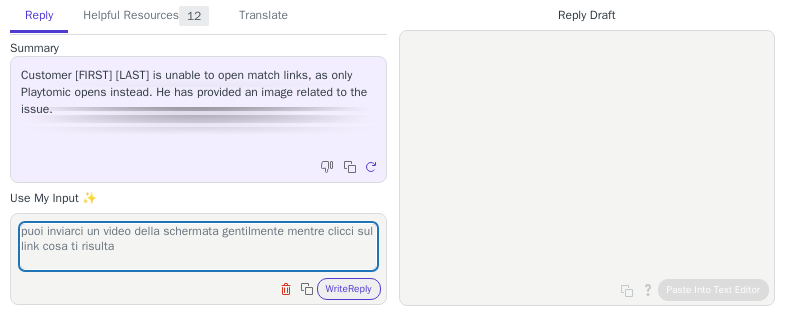 click on "clicchi" at bounding box center (0, 0) 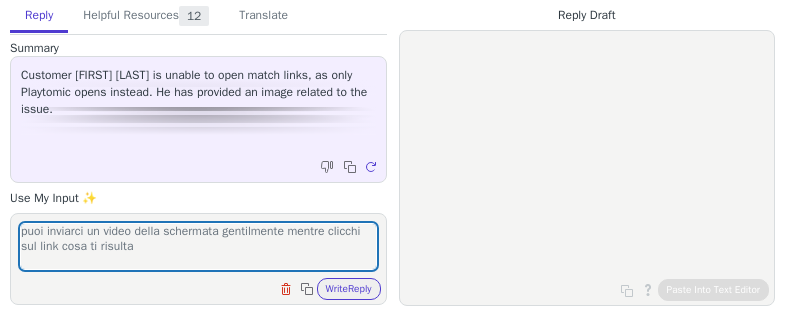 type on "puoi inviarci un video della schermata gentilmente mentre clicchi sul link cosa ti risulta" 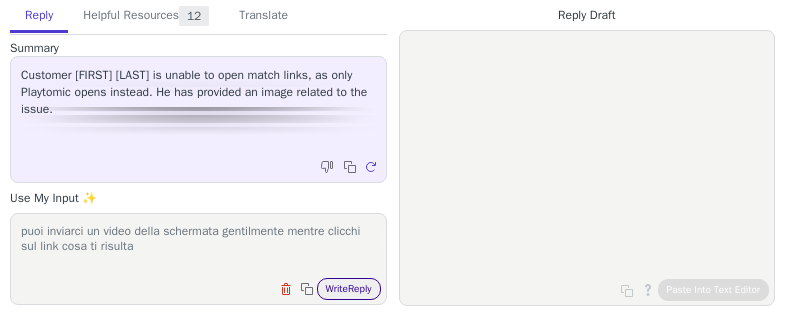 click on "Write  Reply" at bounding box center (349, 289) 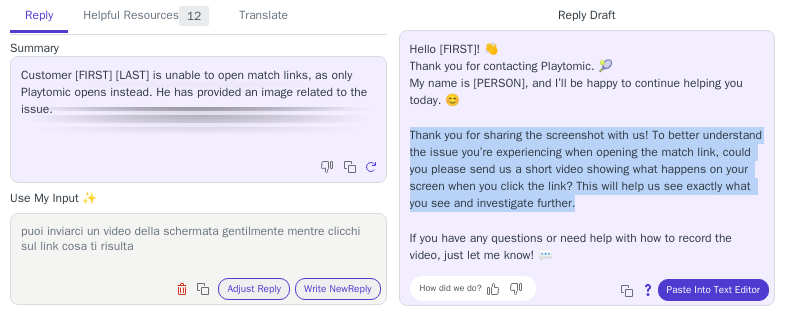 drag, startPoint x: 405, startPoint y: 135, endPoint x: 771, endPoint y: 211, distance: 373.80743 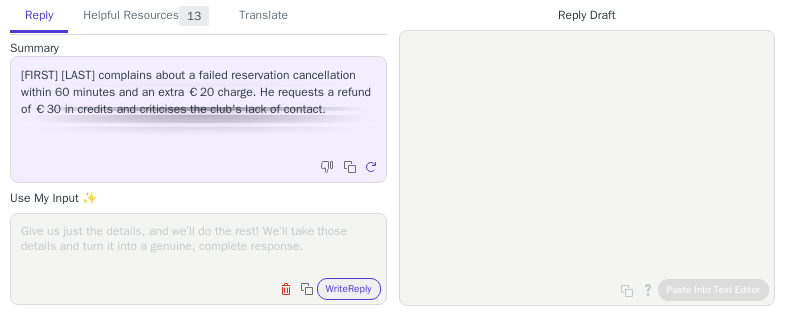 scroll, scrollTop: 0, scrollLeft: 0, axis: both 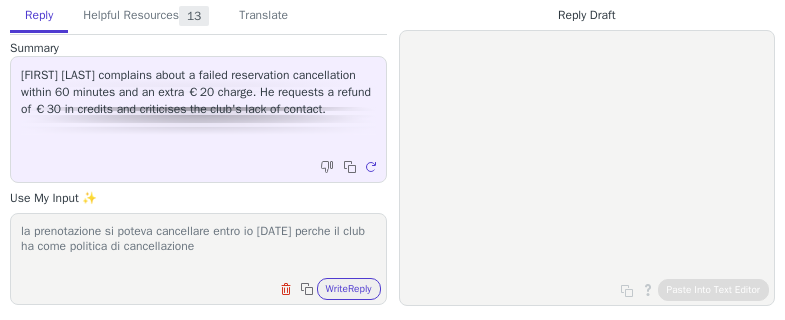 click on "la prenotazione si poteva cancellare entro io [DATE] perche il club ha come politica di cancellazione" at bounding box center [198, 246] 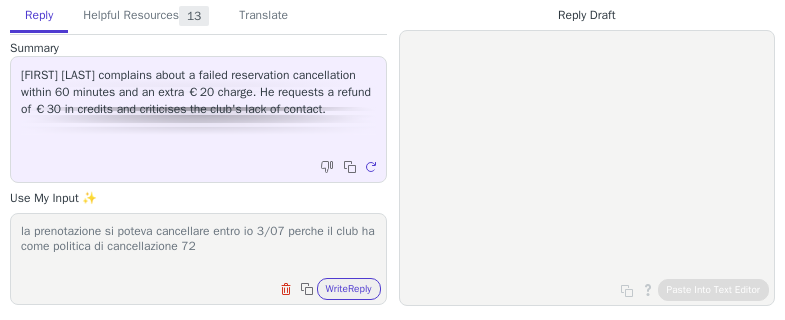 paste on "hours" 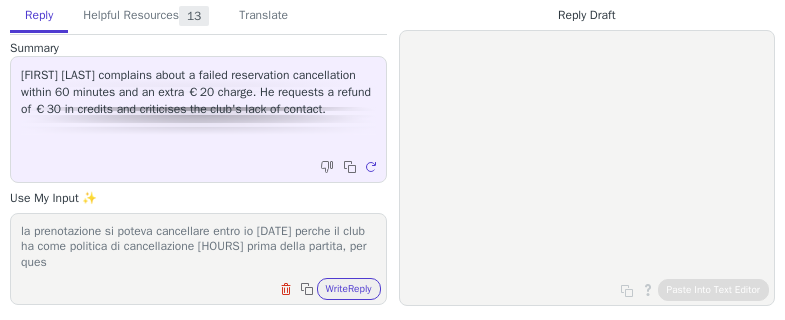 scroll, scrollTop: 1, scrollLeft: 0, axis: vertical 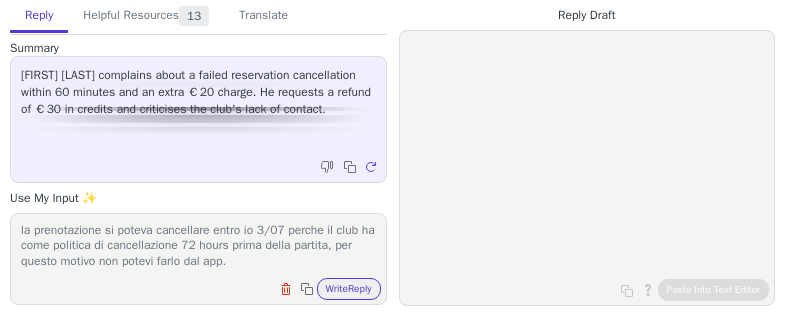 click on "la prenotazione si poteva cancellare entro io 3/07 perche il club ha come politica di cancellazione 72 hours prima della partita, per questo motivo non potevi farlo dal app." at bounding box center (198, 246) 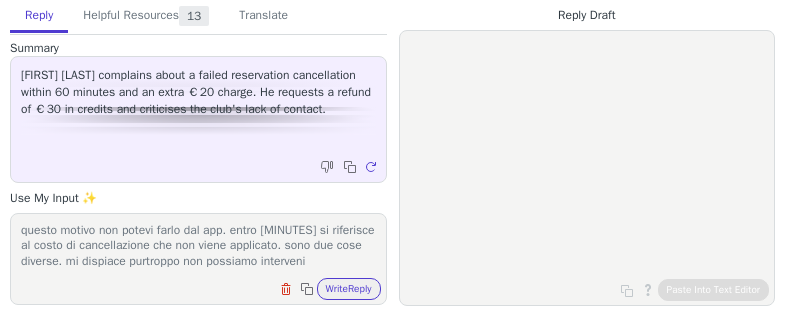 scroll, scrollTop: 48, scrollLeft: 0, axis: vertical 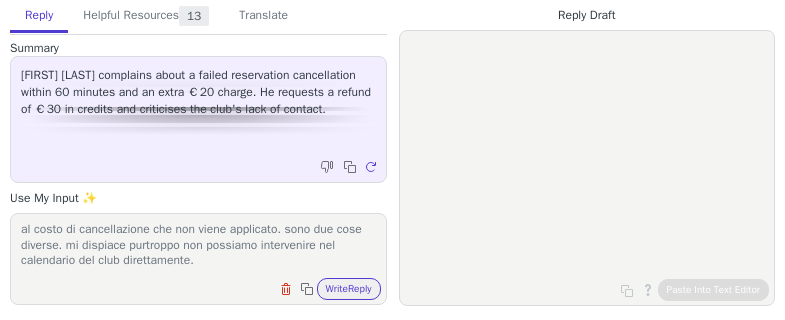 click on "la prenotazione si poteva cancellare entro io 3/07 perche il club ha come politica di cancellazione 72 hours prima della partita, per questo motivo non potevi farlo dal app. entro 60 minuti si riferisce al costo di cancellazione che non viene applicato. sono due cose diverse. mi dispiace purtroppo non possiamo intervenire nel calendario del club direttamente." at bounding box center (198, 246) 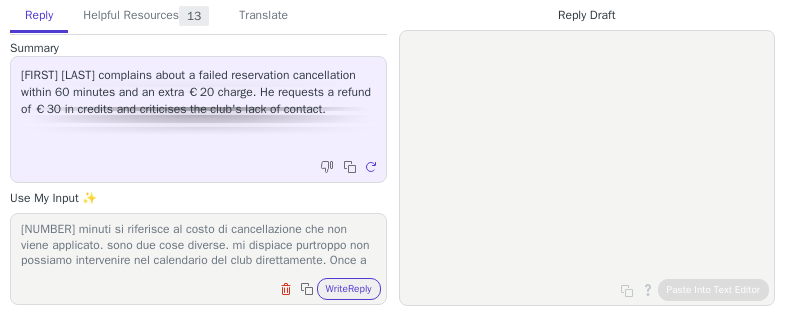 scroll, scrollTop: 202, scrollLeft: 0, axis: vertical 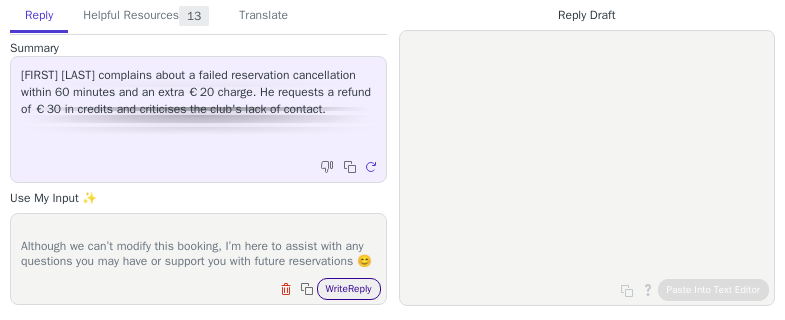type on "la prenotazione si poteva cancellare entro io 3/07 perche il club ha come politica di cancellazione 72 hours prima della partita, per questo motivo non potevi farlo dal app. entro 60 minuti si riferisce al costo di cancellazione che non viene applicato. sono due cose diverse. mi dispiace purtroppo non possiamo intervenire nel calendario del club direttamente. Once a reservation is confirmed, we are required to follow the agreed terms, and we’re not able to make changes, cancellations, or exceptions at that stage 🔒. These policies are in place to provide a consistent and fair experience for all users.
Although we can’t modify this booking, I’m here to assist with any questions you may have or support you with future reservations 😊" 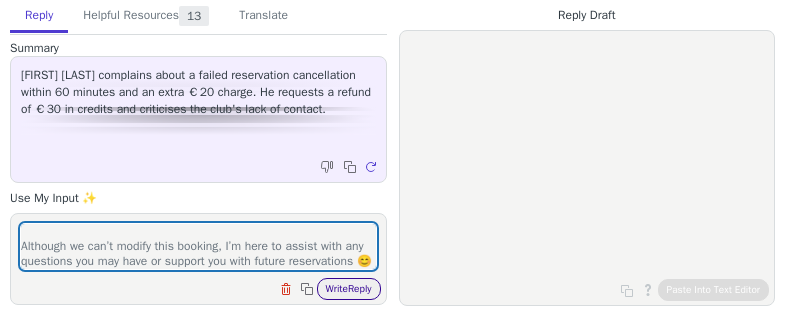 click on "Write  Reply" at bounding box center [349, 289] 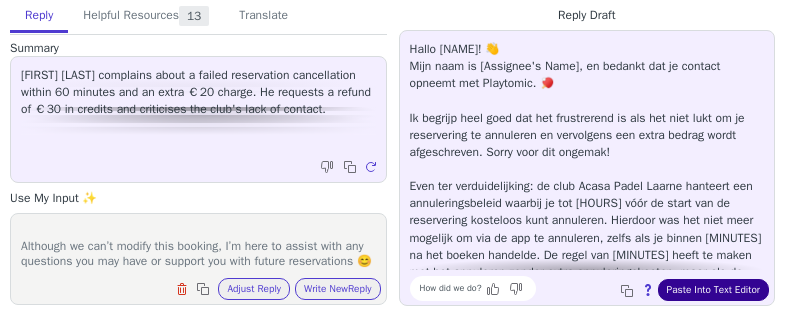 click on "Paste Into Text Editor" at bounding box center (713, 290) 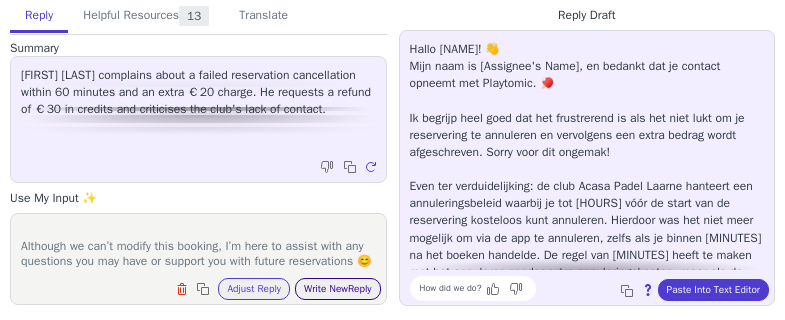 click on "Write New  Reply" at bounding box center [338, 289] 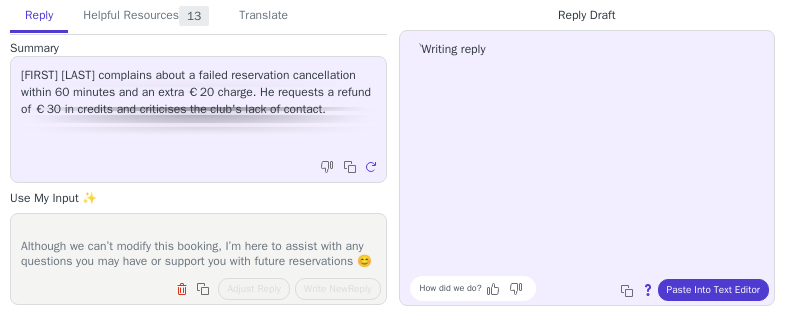 scroll, scrollTop: 0, scrollLeft: 0, axis: both 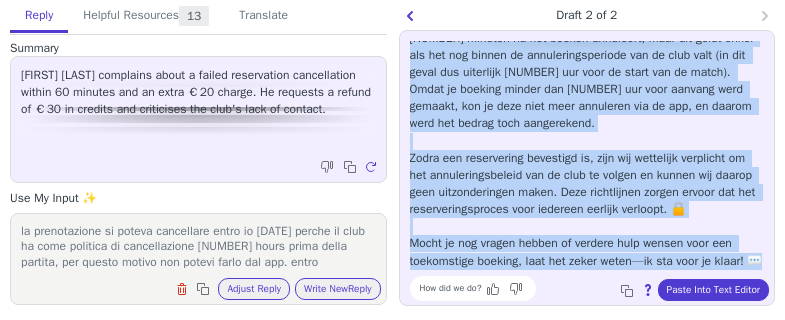 drag, startPoint x: 410, startPoint y: 121, endPoint x: 704, endPoint y: 274, distance: 331.4287 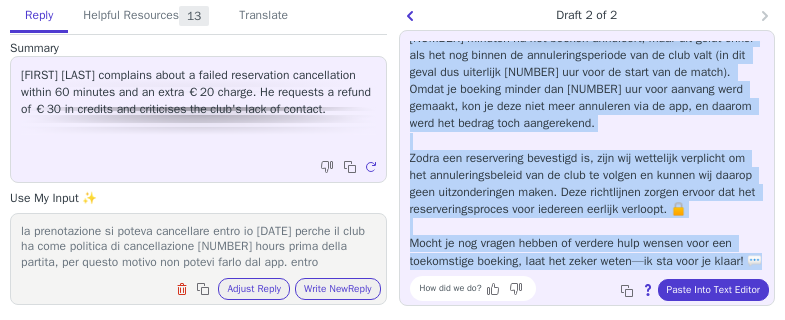 click on "Hallo Erik! 👋   Bedankt dat je contact hebt opgenomen met Playtomic. Mijn naam is [agent naam] en ik help je graag verder. 😊 Het spijt me om te horen dat je problemen hebt gehad met het annuleren van je reservering en ook nog eens extra kosten op je rekening zag verschijnen. Ik snap heel goed dat dit erg frustrerend voor je is. Graag licht ik het volgende toe:   De mogelijkheid om je reservering kosteloos te annuleren hangt af van het annuleringsbeleid van de club. In het geval van Acasa Padel Laarne kan een reservering tot 72 uur voor aanvang van de match worden geannuleerd. Dit is een clubspecifiek beleid, waardoor annuleren via onze app na deze termijn helaas niet meer mogelijk is.   Zodra een reservering bevestigd is, zijn wij wettelijk verplicht om het annuleringsbeleid van de club te volgen en kunnen wij daarop geen uitzonderingen maken. Deze richtlijnen zorgen ervoor dat het reserveringsproces voor iedereen eerlijk verloopt. 🔒" at bounding box center (587, -13) 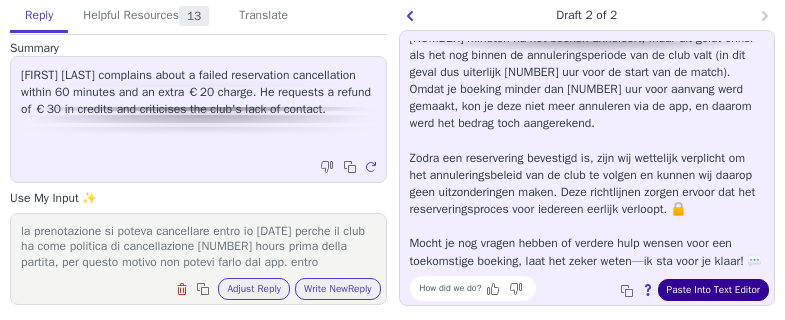 click on "Paste Into Text Editor" at bounding box center [713, 290] 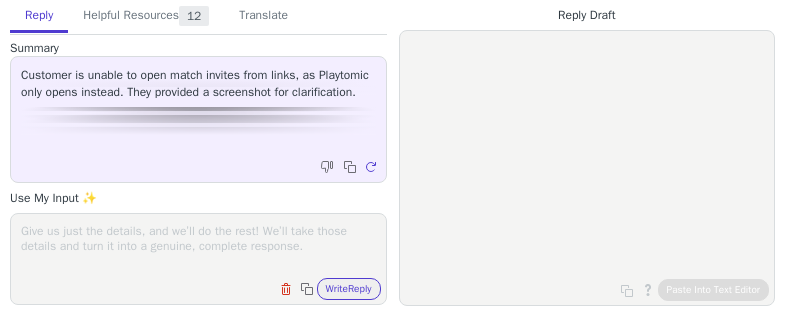scroll, scrollTop: 0, scrollLeft: 0, axis: both 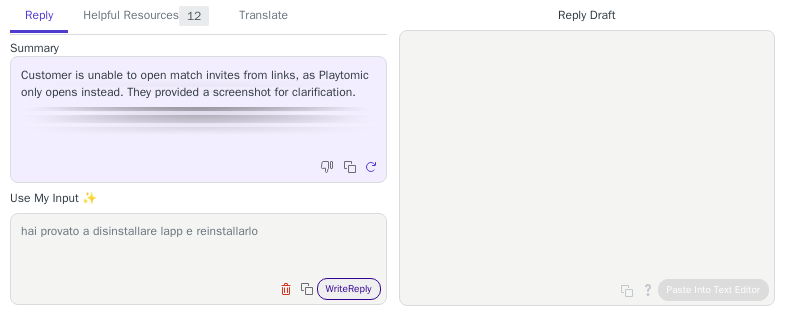type on "hai provato a disinstallare lapp e reinstallarlo" 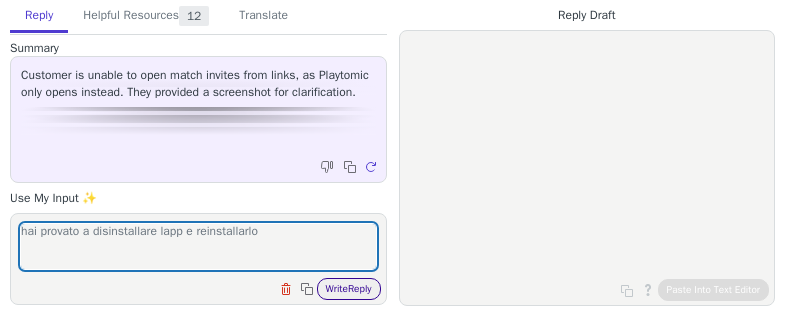 click on "Write  Reply" at bounding box center [349, 289] 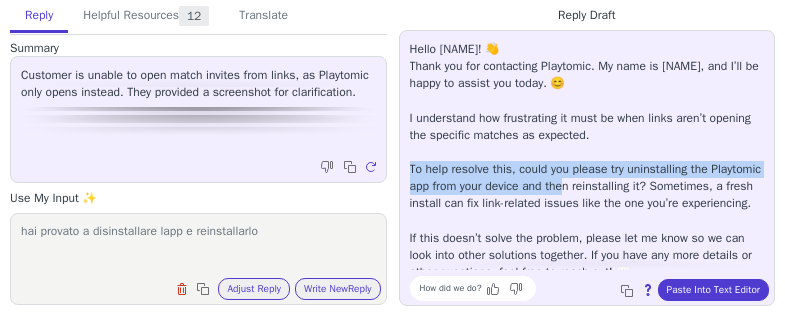 drag, startPoint x: 409, startPoint y: 166, endPoint x: 623, endPoint y: 185, distance: 214.8418 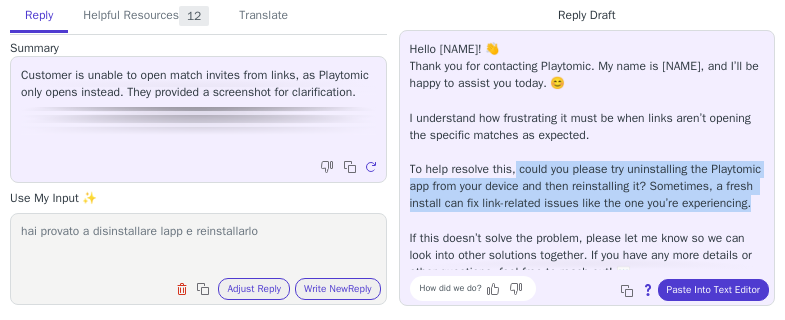drag, startPoint x: 515, startPoint y: 166, endPoint x: 723, endPoint y: 221, distance: 215.14879 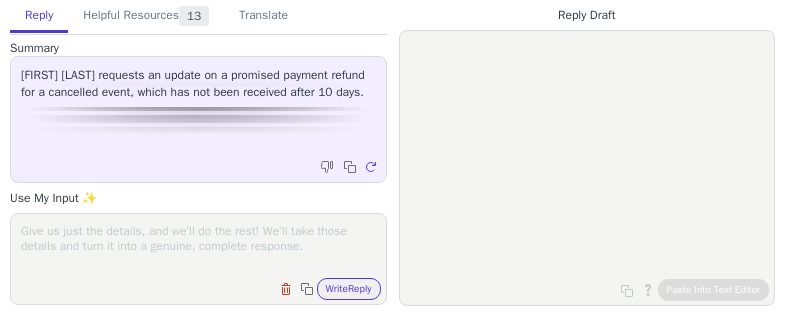 scroll, scrollTop: 0, scrollLeft: 0, axis: both 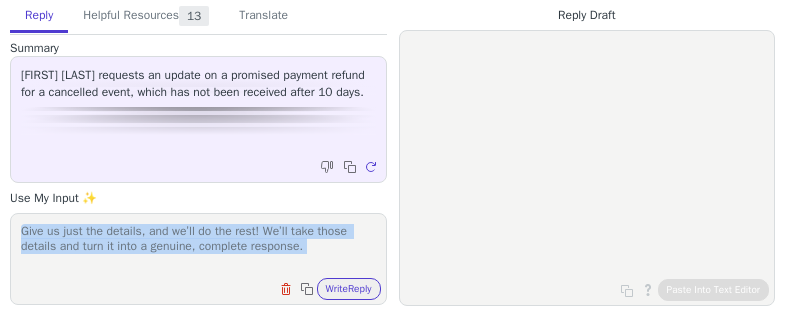 click on "Clear field Copy to clipboard Write  Reply" at bounding box center (198, 259) 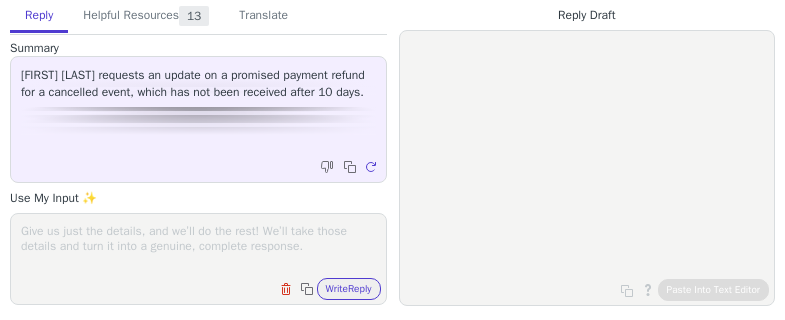paste on "Kan je ons het betalingskenmerk geven dat op het bankafschrift staat? Het bestaat uit 8 karakters, een combinatie van letters en cijfers, naast het concept 'Playtomic.io.'
Met deze informatie kunnen we beter begrijpen wat er is gebeurd. 🔢" 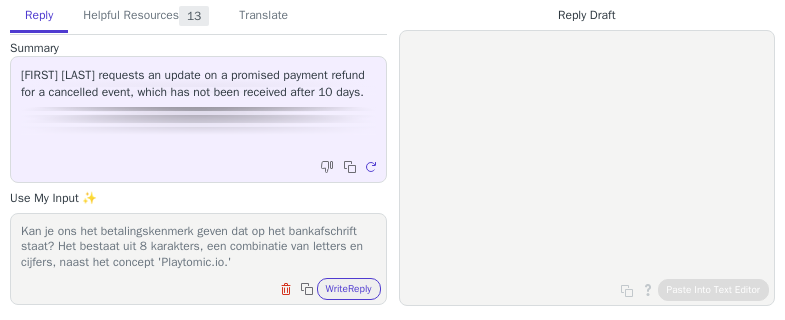 scroll, scrollTop: 32, scrollLeft: 0, axis: vertical 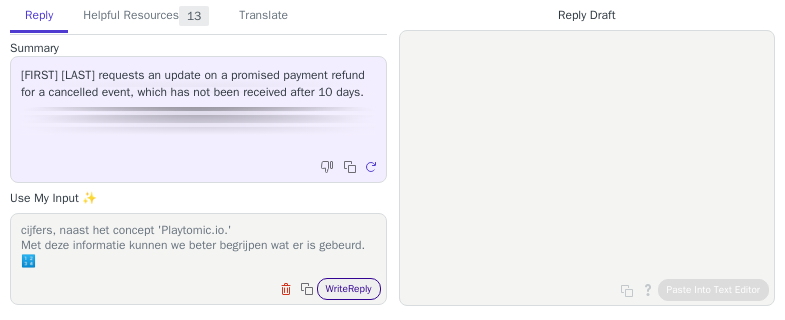 type on "Kan je ons het betalingskenmerk geven dat op het bankafschrift staat? Het bestaat uit 8 karakters, een combinatie van letters en cijfers, naast het concept 'Playtomic.io.'
Met deze informatie kunnen we beter begrijpen wat er is gebeurd. 🔢" 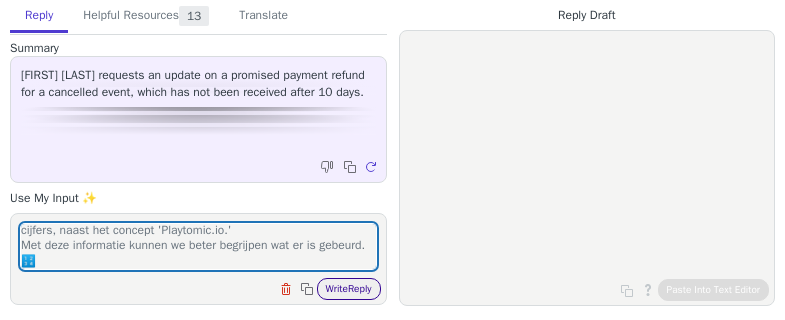 click on "Write  Reply" at bounding box center (349, 289) 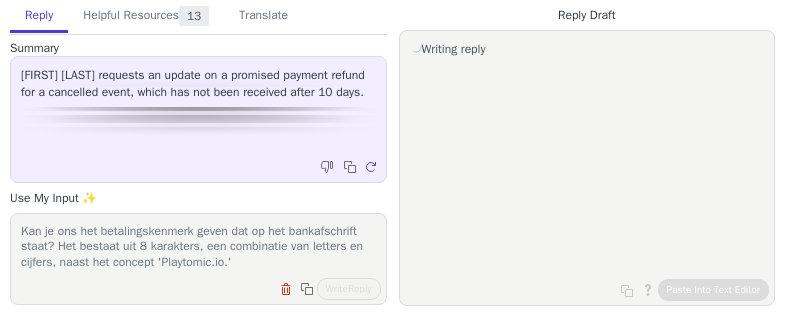 scroll, scrollTop: 32, scrollLeft: 0, axis: vertical 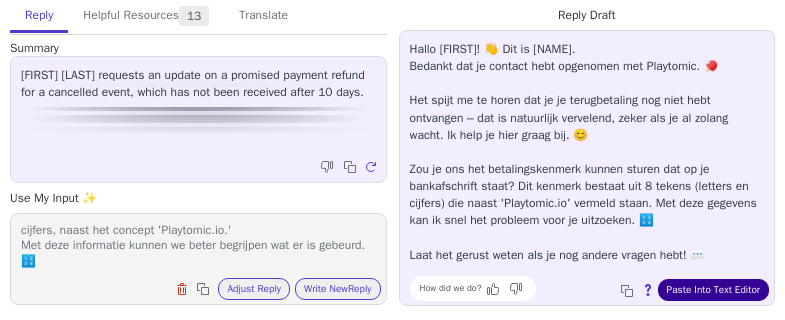 click on "Paste Into Text Editor" at bounding box center (713, 290) 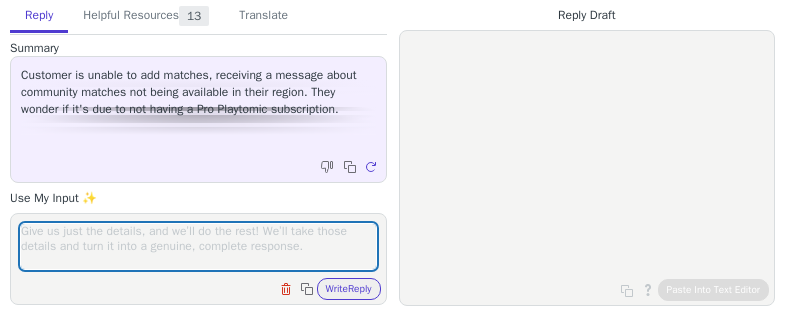 scroll, scrollTop: 0, scrollLeft: 0, axis: both 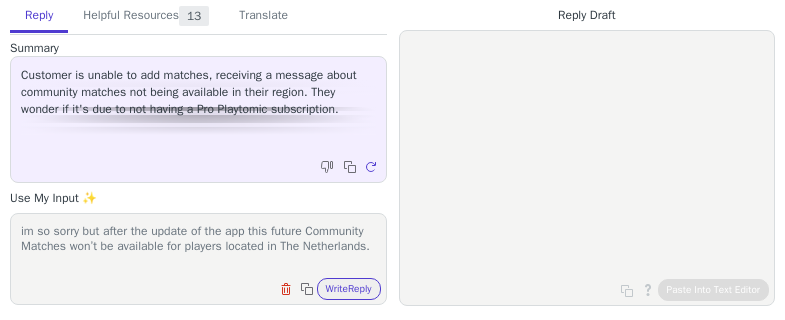 click on "Reply Helpful Resources 13 Translate Summary Customer is unable to add matches, receiving a message about community matches not being available in their region. They wonder if it's due to not having a Pro Playtomic subscription. Copy to clipboard Regenerate Use My Input ✨ im so sorry but after the update of the app this future Community Matches won’t be available for players located in [STATE]. Clear field Copy to clipboard Write Reply Knowledge Base Articles 5 Regenerate Tickets 5 Regenerate Macros 3 Regenerate From Detected Language Czech English Danish Dutch - Nederlands French - français French (Canada) German - Deutsch Italian - italiano Japanese Korean Norwegian Polish Portuguese - português Portuguese (Brazil) Slovak Spanish - español Swedish - svenska English (United Kingdom) Spanish (Latin America) - español (Latinoamérica) Spanish (Mexico) - español (México) Finnish - suomi To Czech English Danish Dutch - Nederlands French - français French (Canada) German - Deutsch" at bounding box center [198, 153] 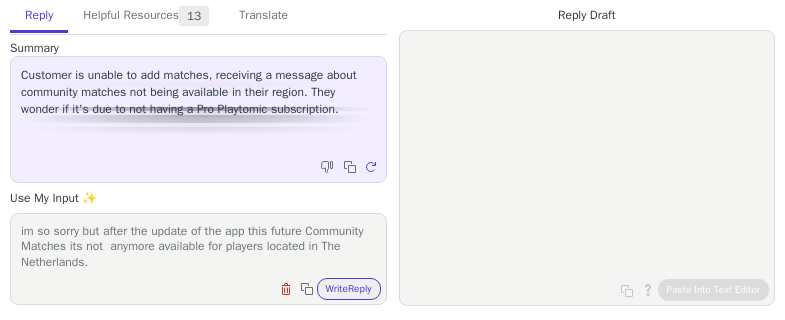 click on "im so sorry but after the update of the app this future Community Matches its not  anymore available for players located in The Netherlands." at bounding box center (198, 246) 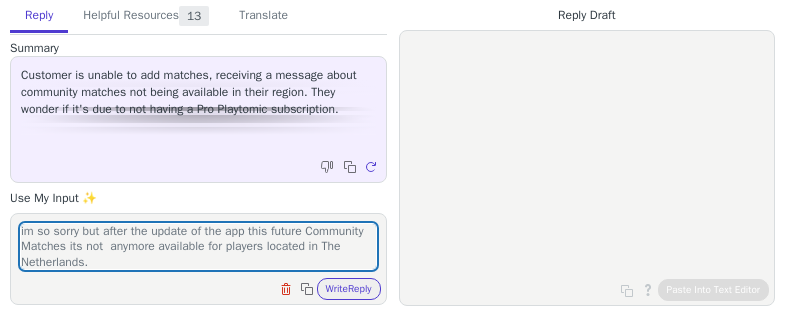 drag, startPoint x: 178, startPoint y: 272, endPoint x: 208, endPoint y: 263, distance: 31.320919 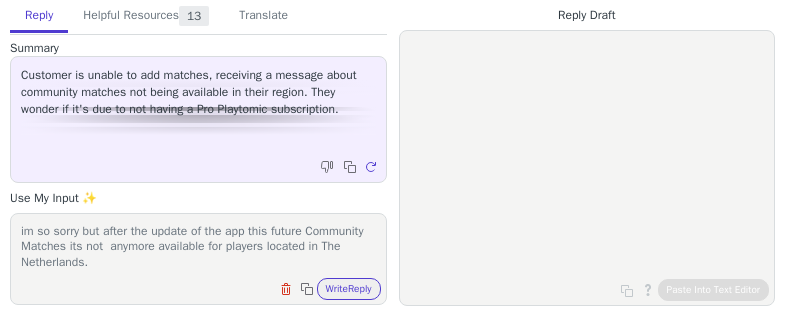 click on "im so sorry but after the update of the app this future Community Matches its not  anymore available for players located in The Netherlands." at bounding box center [198, 246] 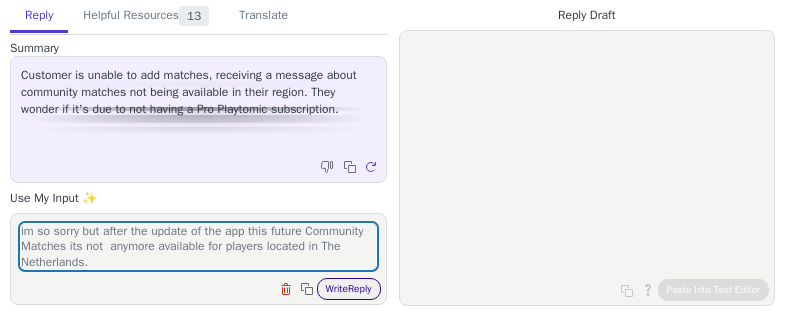 click on "Write  Reply" at bounding box center (349, 289) 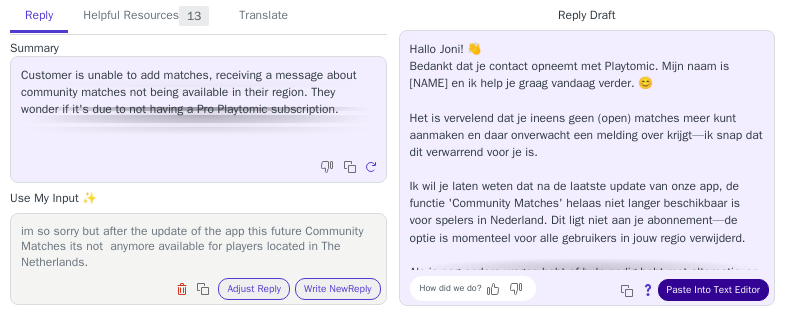 click on "Paste Into Text Editor" at bounding box center (713, 290) 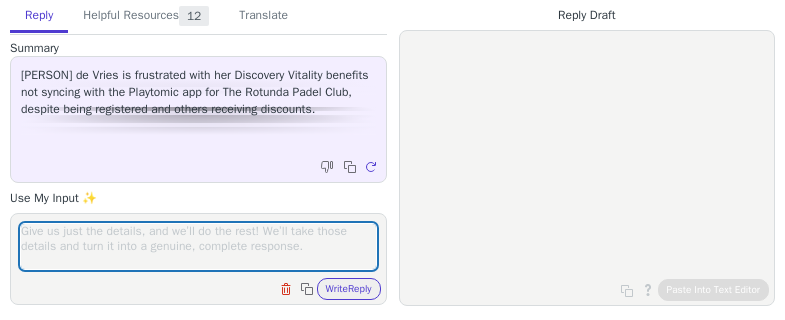 scroll, scrollTop: 0, scrollLeft: 0, axis: both 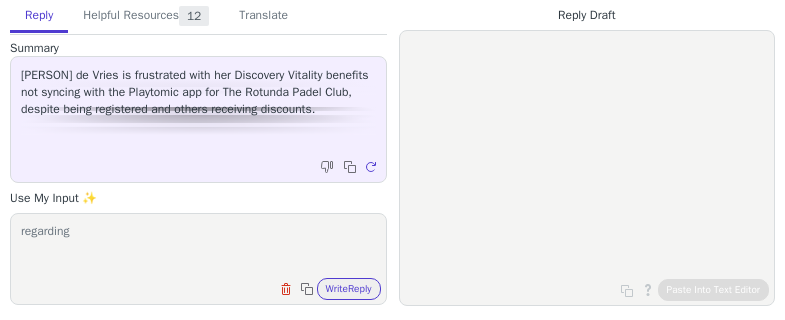 paste on "Africa Padel at The Bay Hotel" 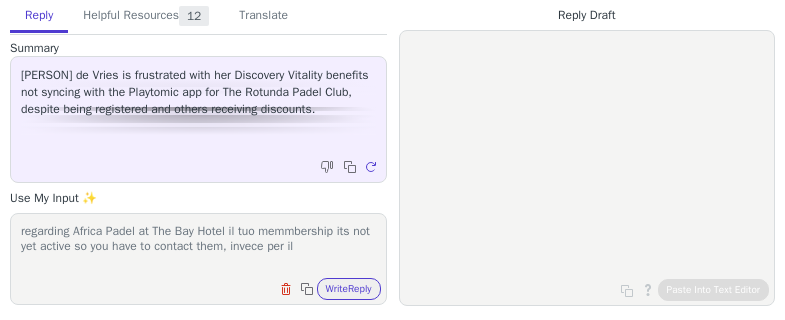 click on "regarding Africa Padel at The Bay Hotel il tuo memmbership its not yet active so you have to contact them, invece per il" at bounding box center [198, 246] 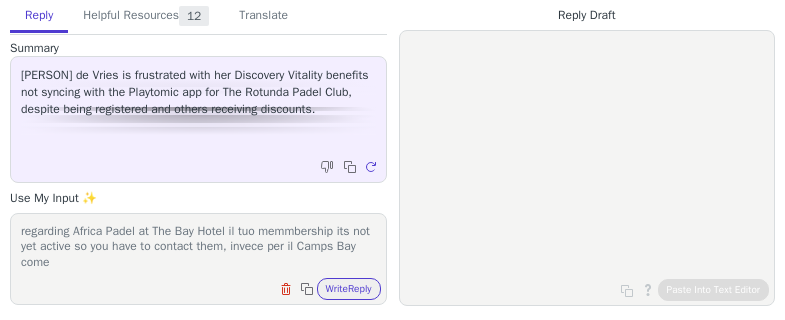 scroll, scrollTop: 1, scrollLeft: 0, axis: vertical 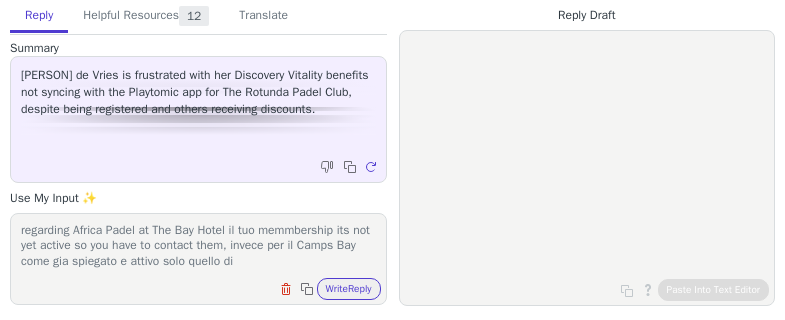 click on "regarding Africa Padel at The Bay Hotel il tuo memmbership its not yet active so you have to contact them, invece per il Camps Bay come gia spiegato e attivo solo quello di" at bounding box center [198, 246] 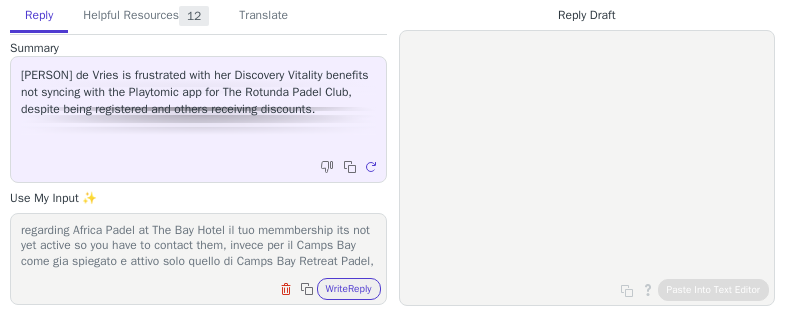 scroll, scrollTop: 17, scrollLeft: 0, axis: vertical 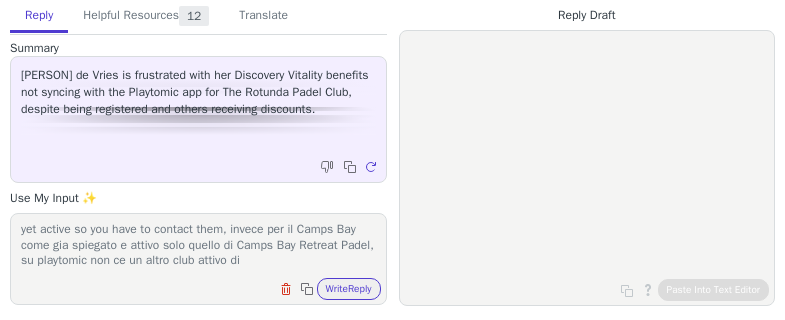 paste on "Camps Bay Retreat Padel," 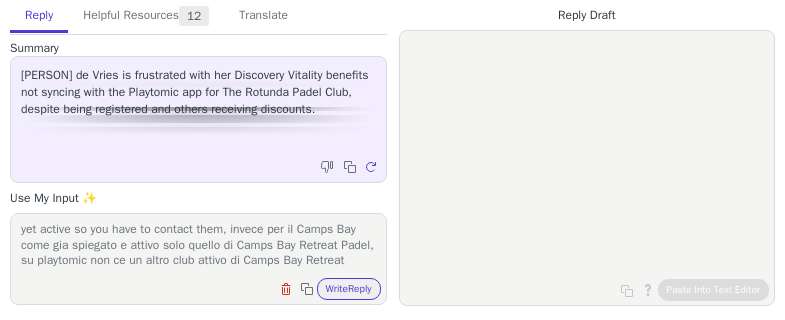 scroll, scrollTop: 32, scrollLeft: 0, axis: vertical 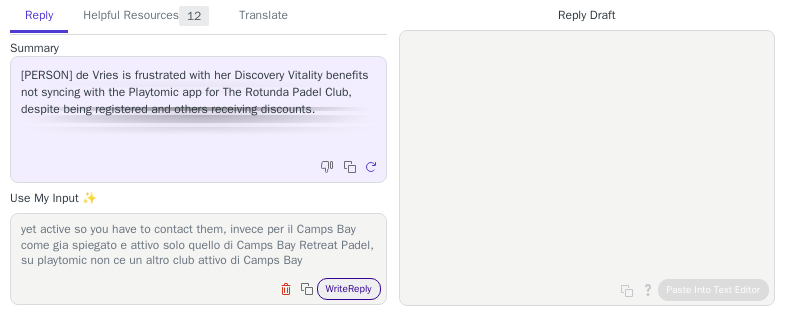 type on "regarding Africa Padel at The Bay Hotel il tuo memmbership its not yet active so you have to contact them, invece per il Camps Bay come gia spiegato e attivo solo quello di Camps Bay Retreat Padel, su playtomic non ce un altro club attivo di Camps Bay" 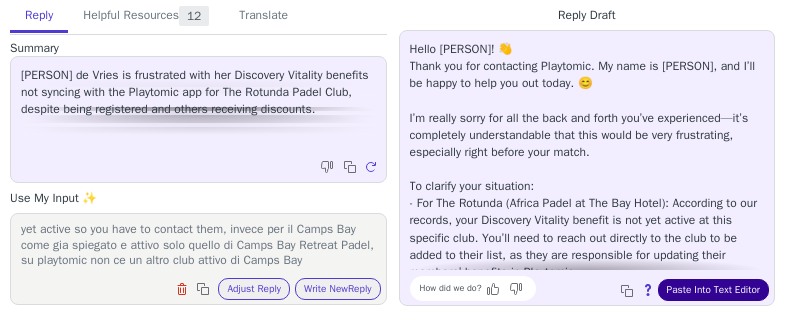 click on "Paste Into Text Editor" at bounding box center (713, 290) 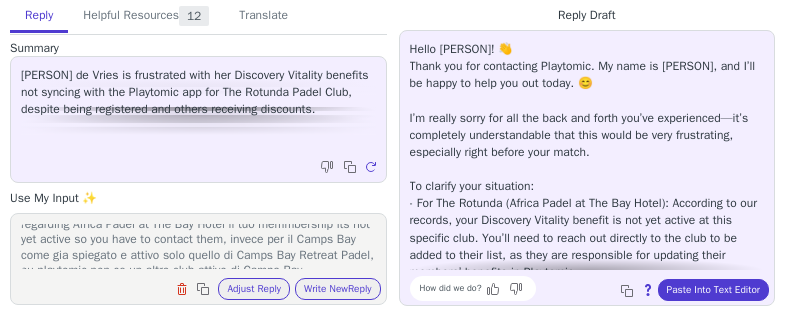 scroll, scrollTop: 0, scrollLeft: 0, axis: both 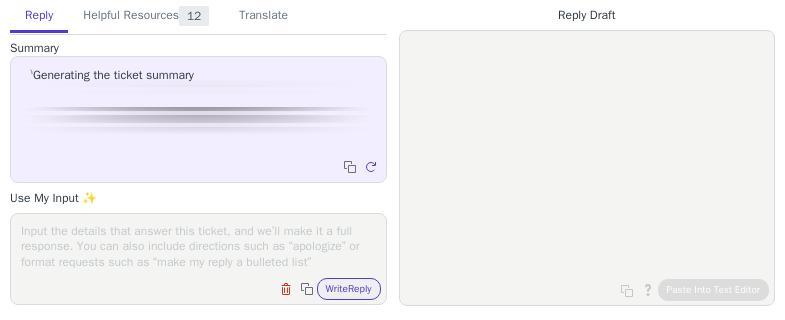 click on "Clear field Copy to clipboard Write  Reply" at bounding box center (208, 287) 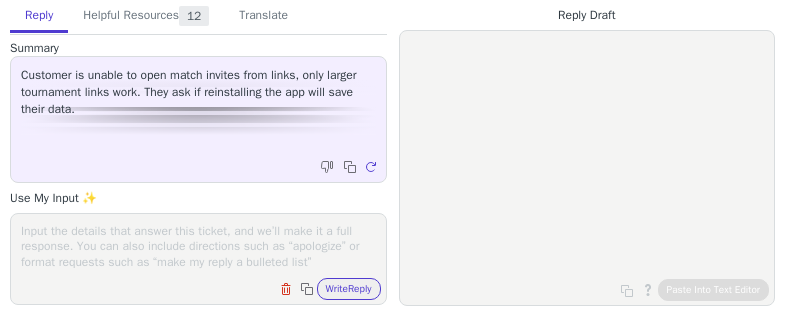 click at bounding box center [198, 246] 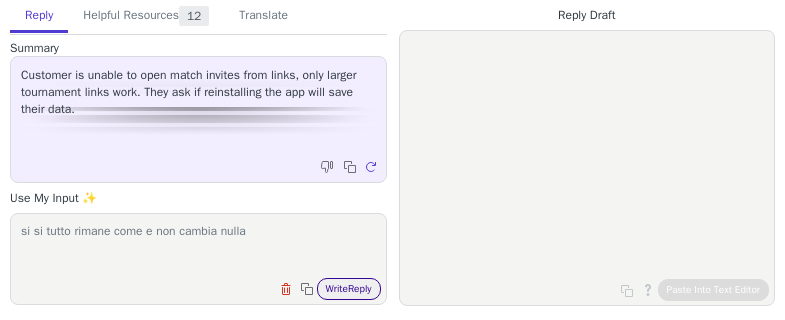 type on "si si tutto rimane come e non cambia nulla" 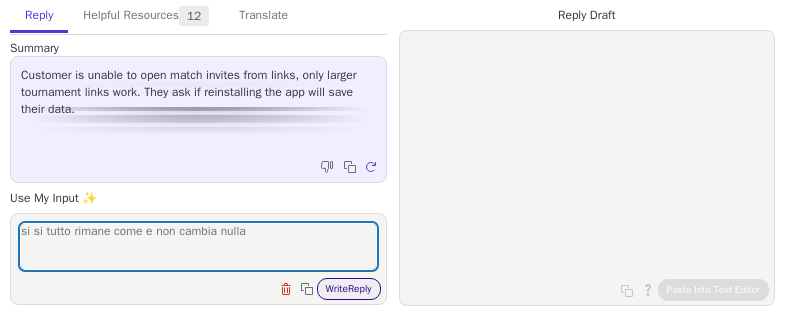 click on "Write  Reply" at bounding box center [349, 289] 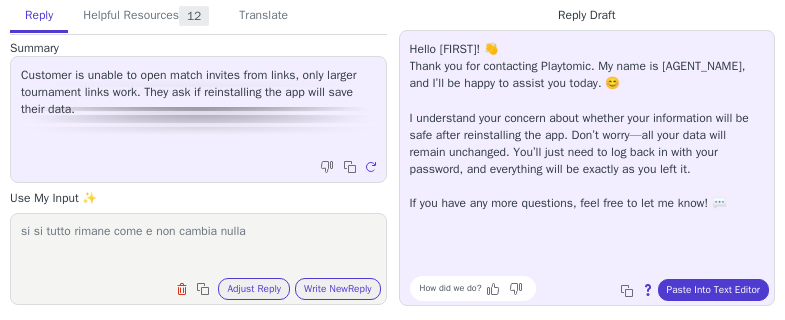 click on "Hello [FIRST]! 👋 Thank you for contacting Playtomic. My name is [AGENT_NAME], and I’ll be happy to assist you today. 😊 I understand your concern about whether your information will be safe after reinstalling the app. Don’t worry—all your data will remain unchanged. You’ll just need to log back in with your password, and everything will be exactly as you left it. If you have any more questions, feel free to let me know! 💬" at bounding box center [587, 126] 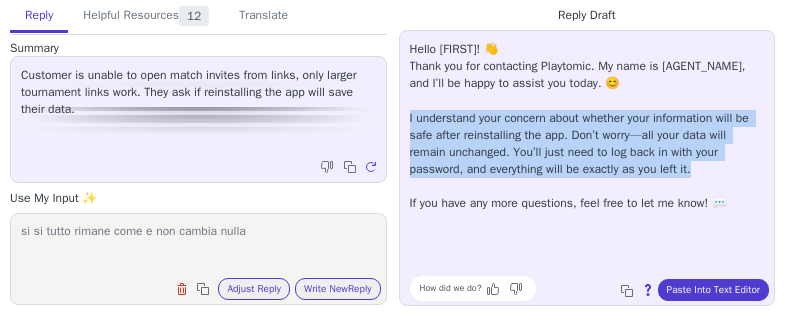drag, startPoint x: 402, startPoint y: 119, endPoint x: 710, endPoint y: 166, distance: 311.5654 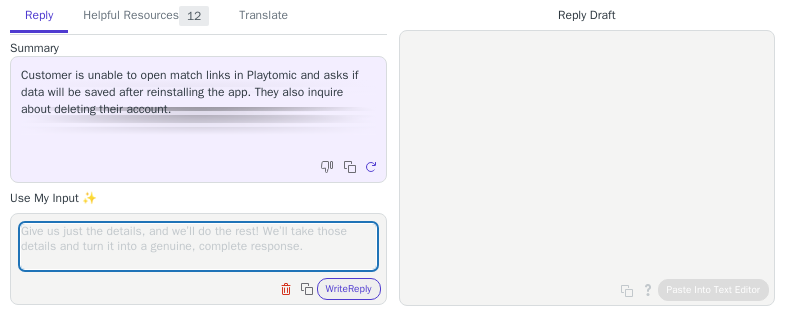 scroll, scrollTop: 0, scrollLeft: 0, axis: both 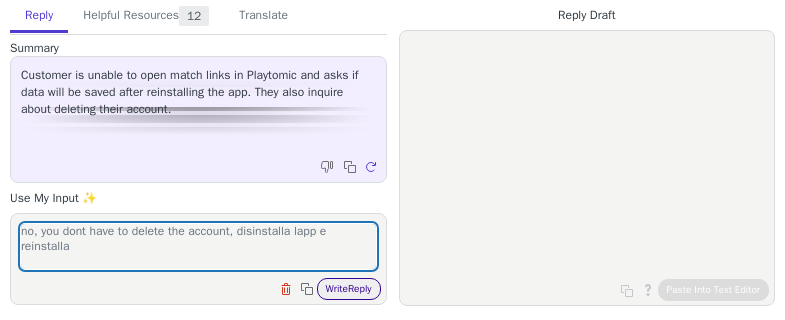 type on "no, you dont have to delete the account, disinstalla lapp e reinstalla" 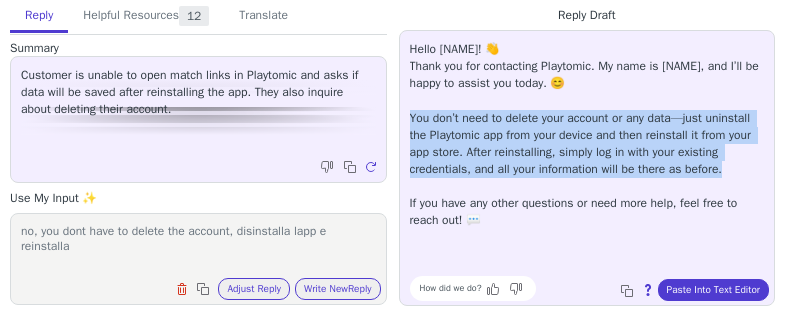 drag, startPoint x: 410, startPoint y: 116, endPoint x: 752, endPoint y: 166, distance: 345.63565 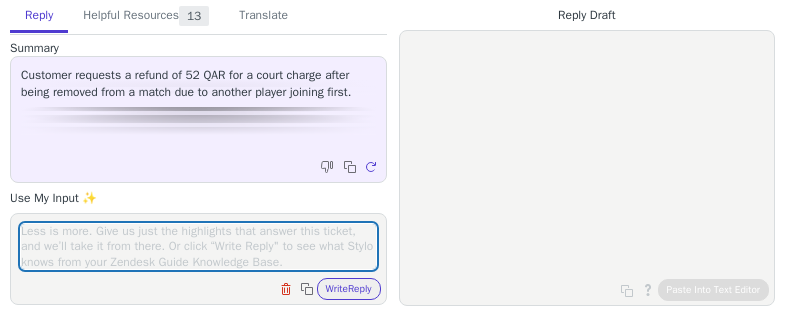 scroll, scrollTop: 0, scrollLeft: 0, axis: both 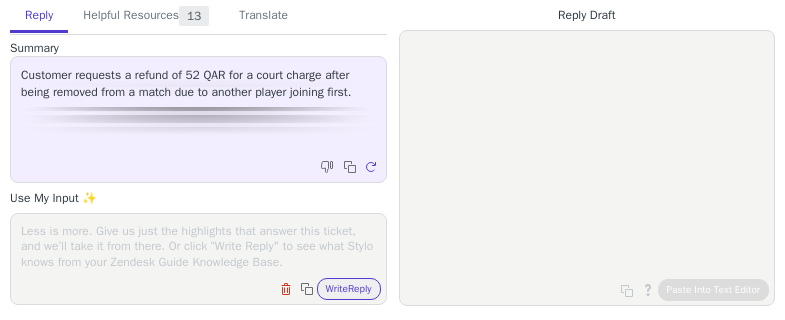 click on "Clear field Copy to clipboard Write  Reply" at bounding box center [198, 259] 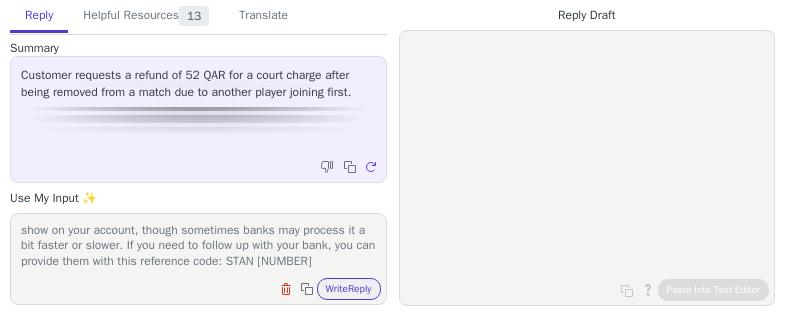 scroll, scrollTop: 0, scrollLeft: 0, axis: both 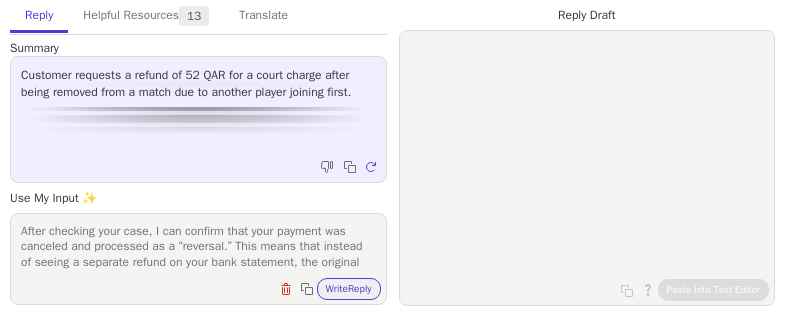 click on "After checking your case, I can confirm that your payment was canceled and processed as a “reversal.” This means that instead of seeing a separate refund on your bank statement, the original charge should simply disappear, almost like the transaction never happened. Your bank will be able to confirm this for you as well.
Typically, it can take up to 7 business days for this reversal to show on your account, though sometimes banks may process it a bit faster or slower. If you need to follow up with your bank, you can provide them with this reference code: STAN 778145" at bounding box center [198, 246] 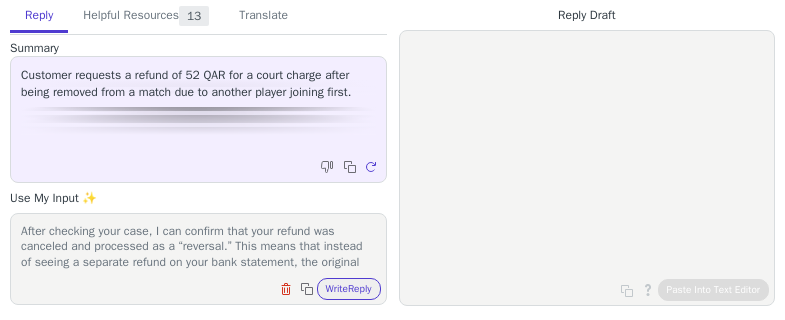 click on "After checking your case, I can confirm that your refund was canceled and processed as a “reversal.” This means that instead of seeing a separate refund on your bank statement, the original charge should simply disappear, almost like the transaction never happened. Your bank will be able to confirm this for you as well.
Typically, it can take up to 7 business days for this reversal to show on your account, though sometimes banks may process it a bit faster or slower. If you need to follow up with your bank, you can provide them with this reference code: STAN 778145" at bounding box center [198, 246] 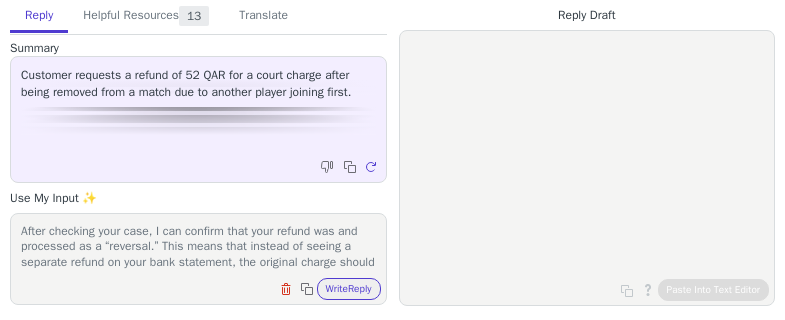 click on "After checking your case, I can confirm that your refund was and processed as a “reversal.” This means that instead of seeing a separate refund on your bank statement, the original charge should simply disappear, almost like the transaction never happened. Your bank will be able to confirm this for you as well.
Typically, it can take up to 7 business days for this reversal to show on your account, though sometimes banks may process it a bit faster or slower. If you need to follow up with your bank, you can provide them with this reference code: STAN 778145" at bounding box center (198, 246) 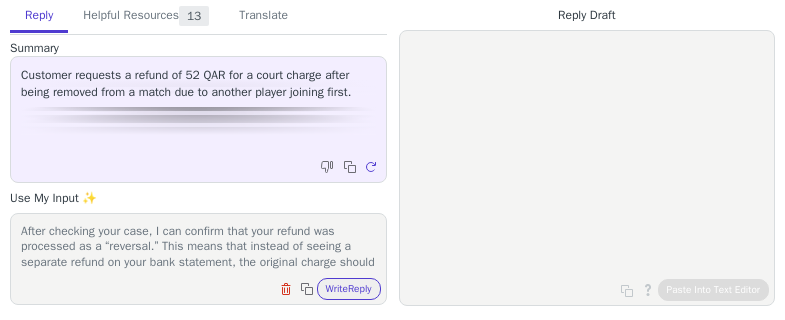 scroll, scrollTop: 109, scrollLeft: 0, axis: vertical 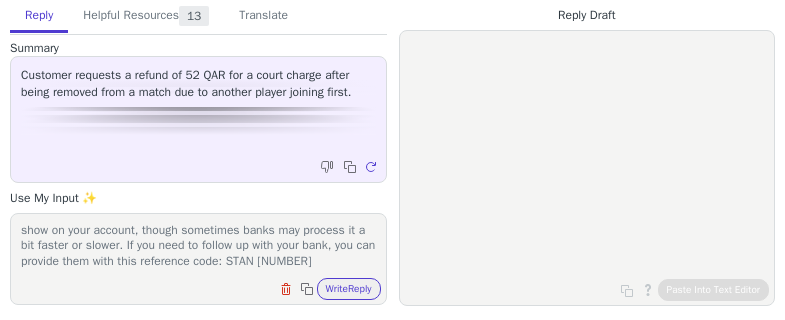 click on "After checking your case, I can confirm that your refund was processed as a “reversal.” This means that instead of seeing a separate refund on your bank statement, the original charge should simply disappear, almost like the transaction never happened. Your bank will be able to confirm this for you as well.
Typically, it can take up to 7 business days for this reversal to show on your account, though sometimes banks may process it a bit faster or slower. If you need to follow up with your bank, you can provide them with this reference code: STAN 778145" at bounding box center (198, 246) 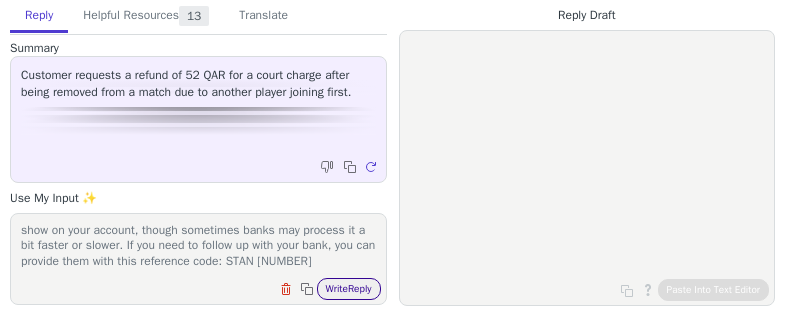 type on "After checking your case, I can confirm that your refund was processed as a “reversal.” This means that instead of seeing a separate refund on your bank statement, the original charge should simply disappear, almost like the transaction never happened. Your bank will be able to confirm this for you as well.
Typically, it can take up to 7 business days for this reversal to show on your account, though sometimes banks may process it a bit faster or slower. If you need to follow up with your bank, you can provide them with this reference code: STAN 790442" 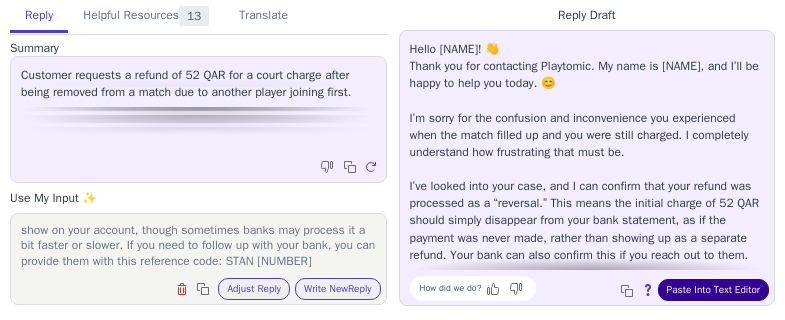 click on "Paste Into Text Editor" at bounding box center [713, 290] 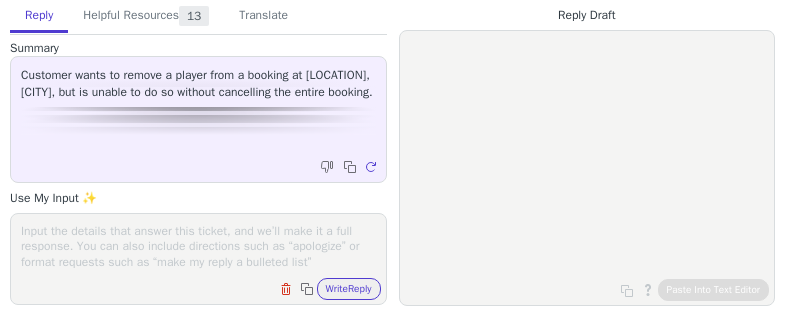 scroll, scrollTop: 0, scrollLeft: 0, axis: both 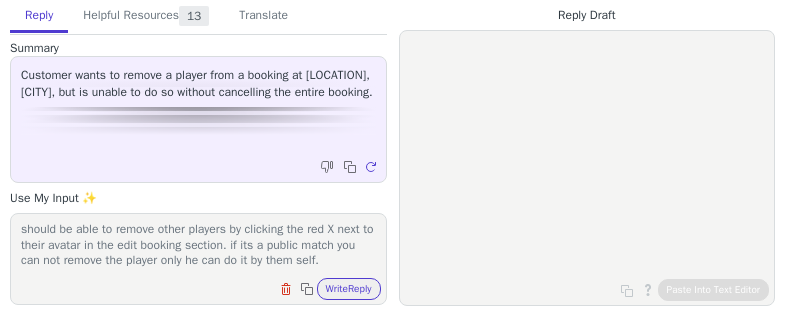 paste on "If you continue having trouble, please provide more details about which specific player you're trying to remove and whether you're the booking owner or not." 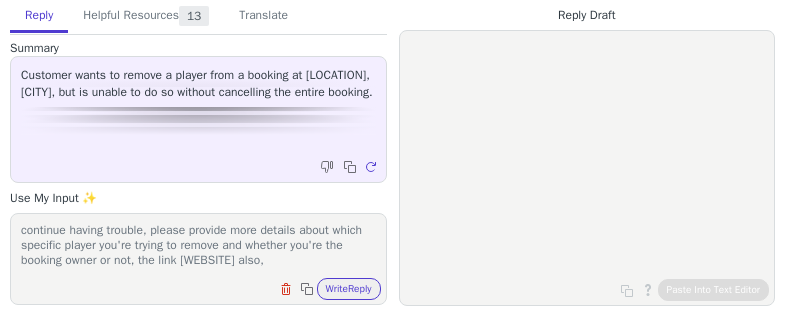 scroll, scrollTop: 78, scrollLeft: 0, axis: vertical 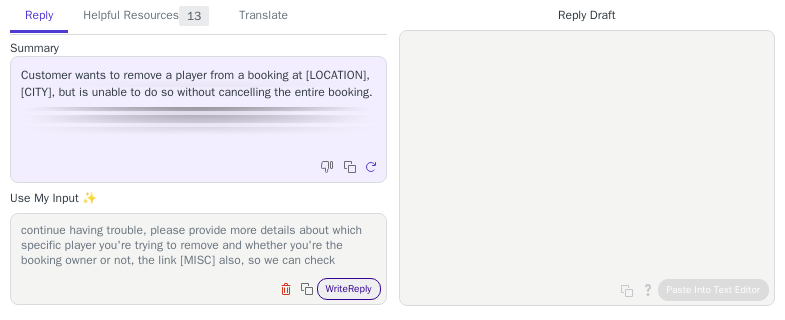 type on "If you're the owner of the booking (the person who created it), you should be able to remove other players by clicking the red X next to their avatar in the edit booking section. if its a public match you can not remove the player only he can do it by them self. If you continue having trouble, please provide more details about which specific player you're trying to remove and whether you're the booking owner or not, the link [MISC] also, so we can check" 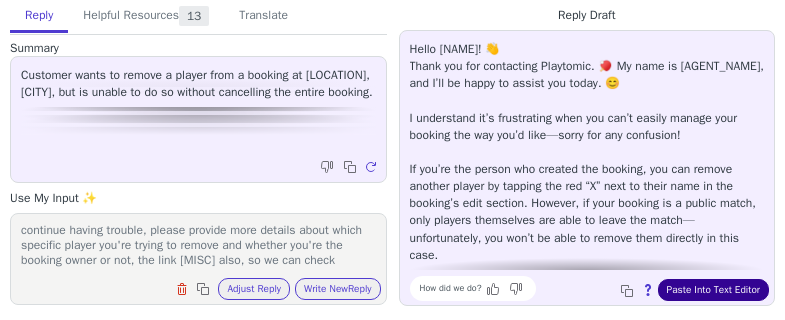 click on "Paste Into Text Editor" at bounding box center (713, 290) 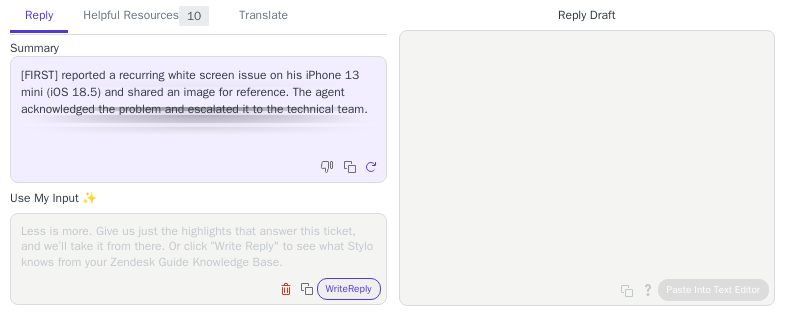 scroll, scrollTop: 0, scrollLeft: 0, axis: both 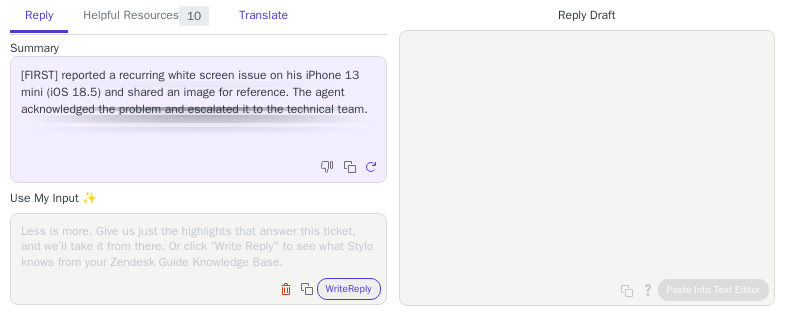 click on "Translate" at bounding box center (263, 16) 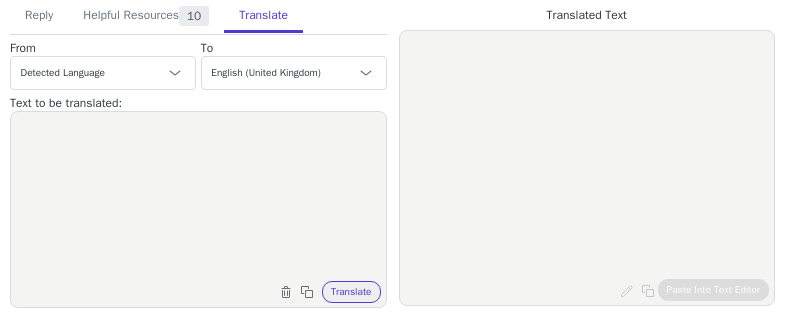 click at bounding box center [198, 197] 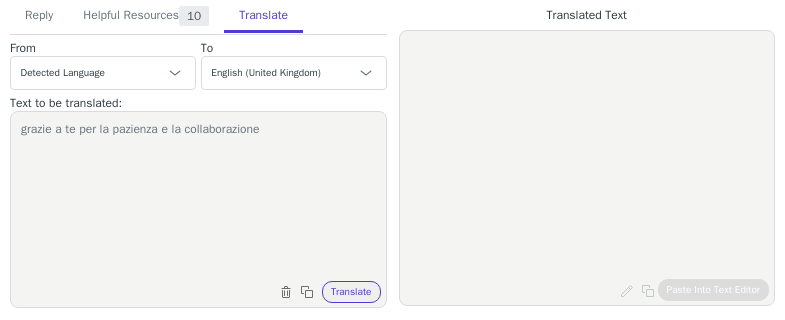 type on "grazie a te per la pazienza e la collaborazione" 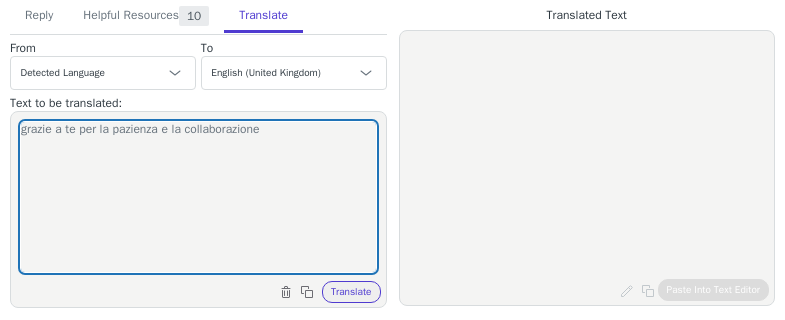 click on "Clear text Copy to clipboard Translate" at bounding box center [208, 290] 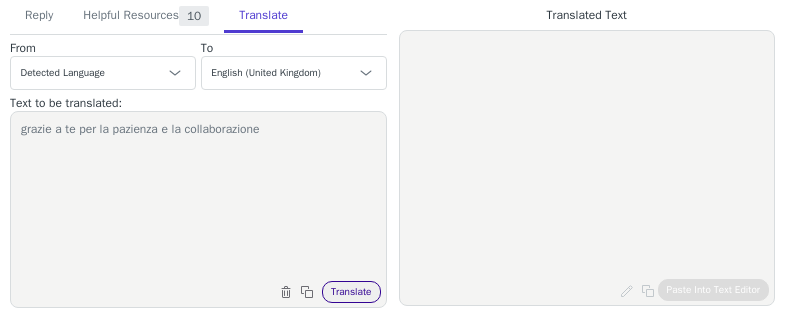 click on "Translate" at bounding box center (351, 292) 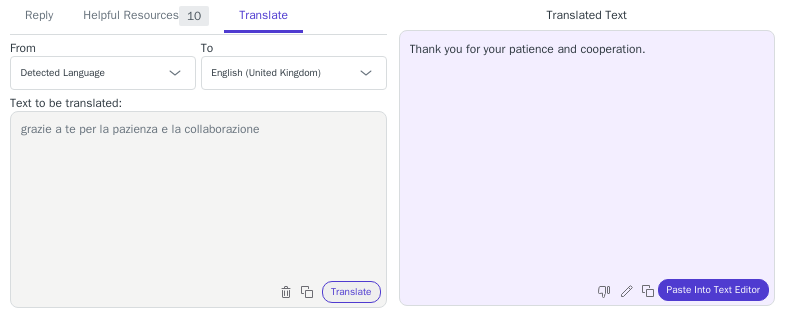 click on "Thank you for your patience and cooperation." at bounding box center (587, 155) 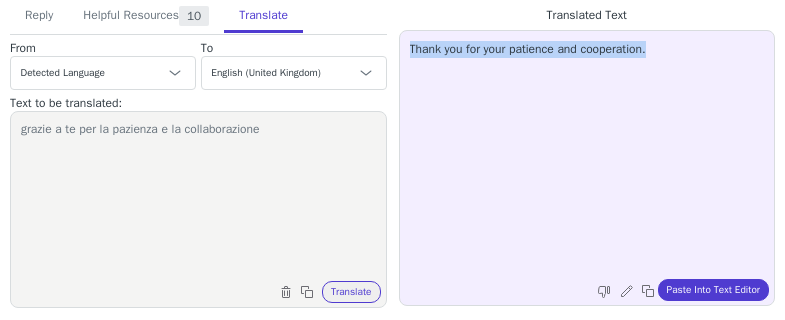 drag, startPoint x: 695, startPoint y: 56, endPoint x: 398, endPoint y: 50, distance: 297.0606 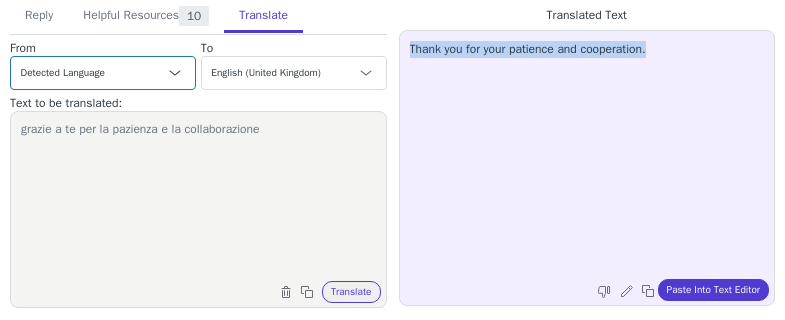 copy on "Thank you for your patience and cooperation." 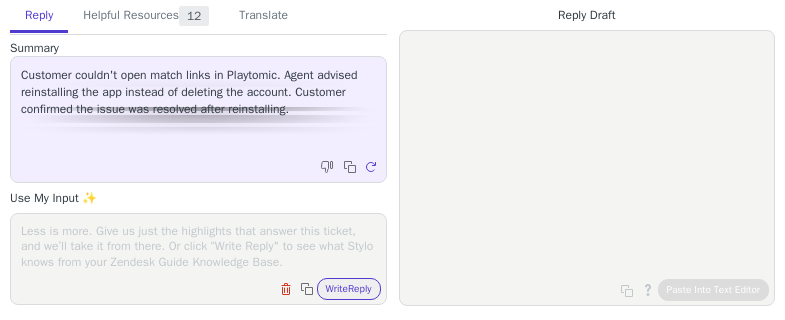 scroll, scrollTop: 0, scrollLeft: 0, axis: both 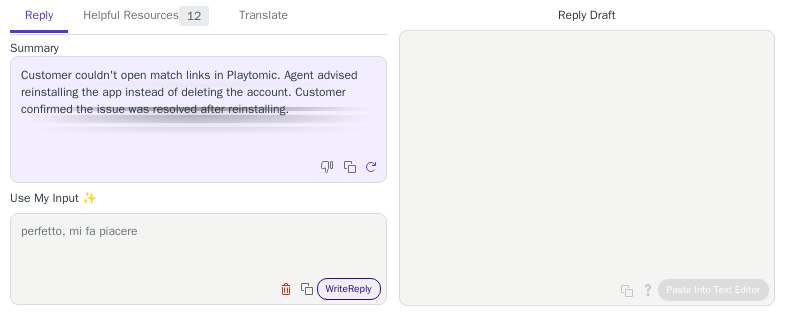 type on "perfetto, mi fa piacere" 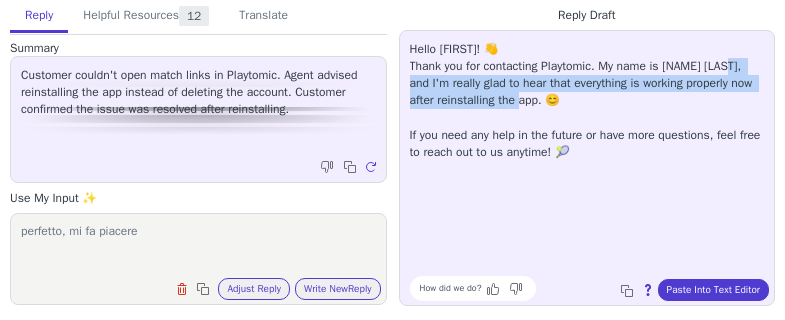 drag, startPoint x: 726, startPoint y: 64, endPoint x: 744, endPoint y: 108, distance: 47.539455 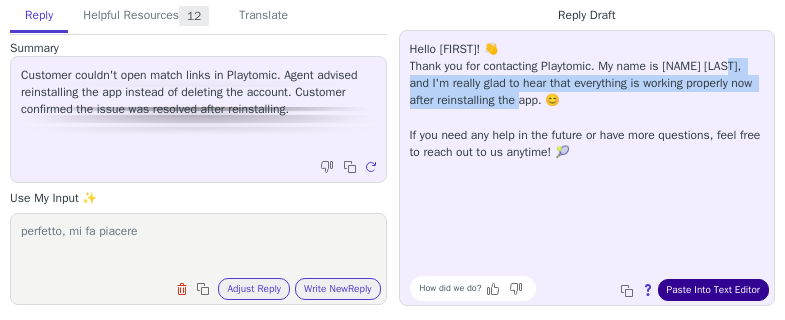 click on "Paste Into Text Editor" at bounding box center (713, 290) 